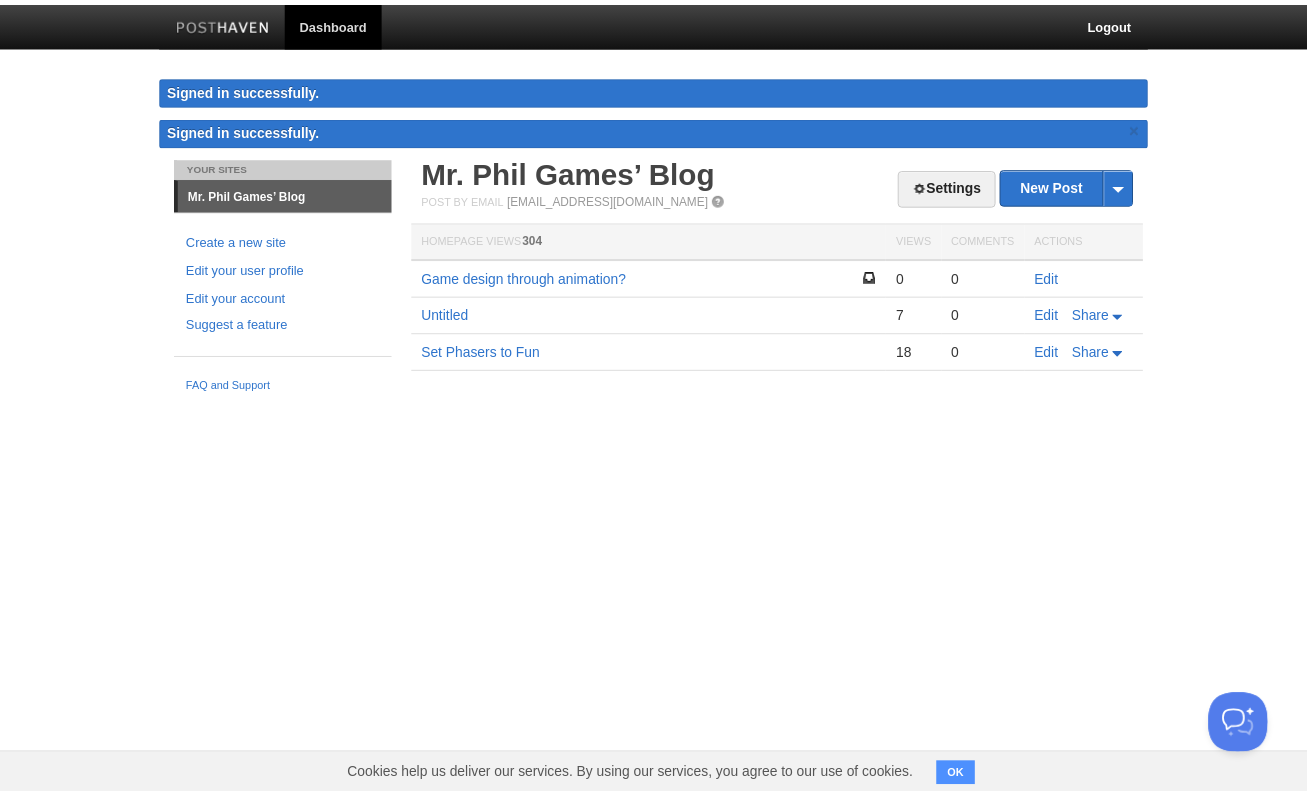 scroll, scrollTop: 0, scrollLeft: 0, axis: both 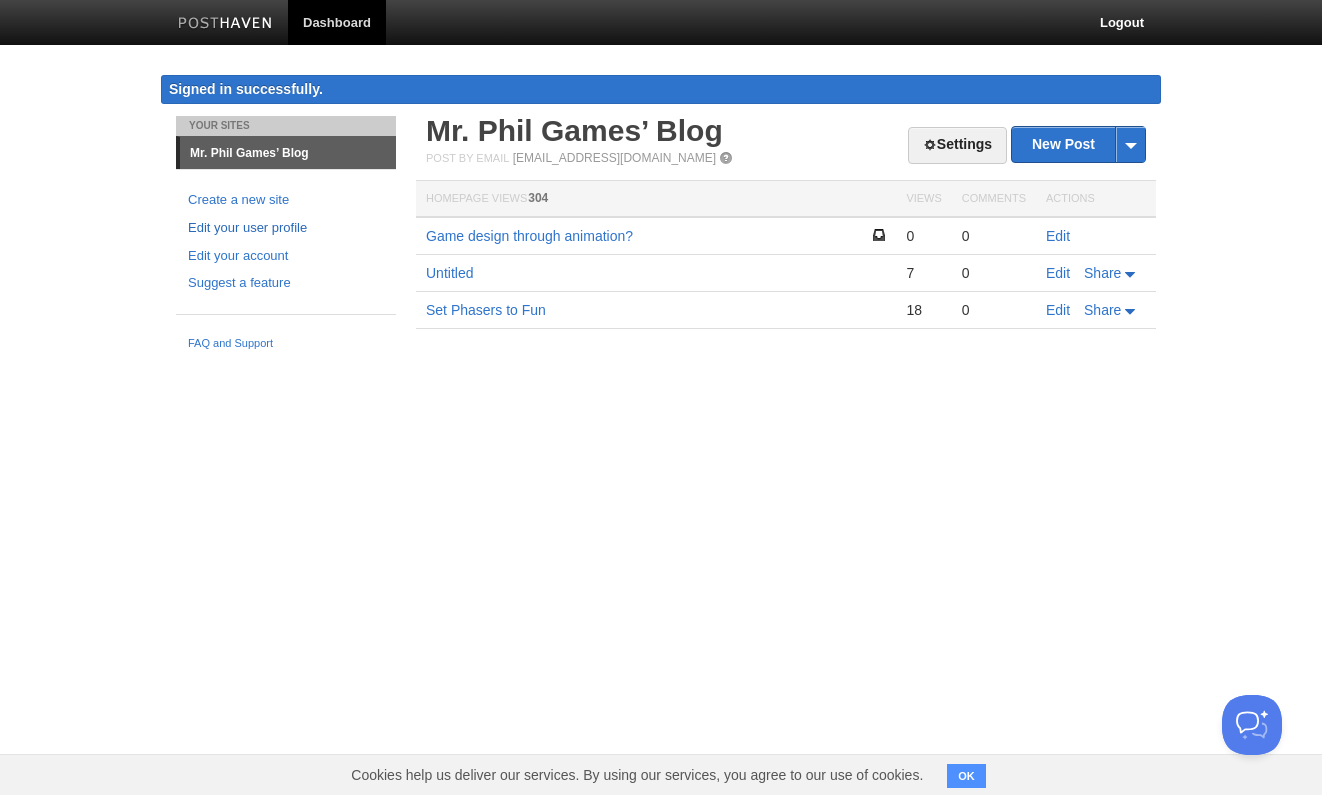 click on "Edit your user profile" at bounding box center (286, 228) 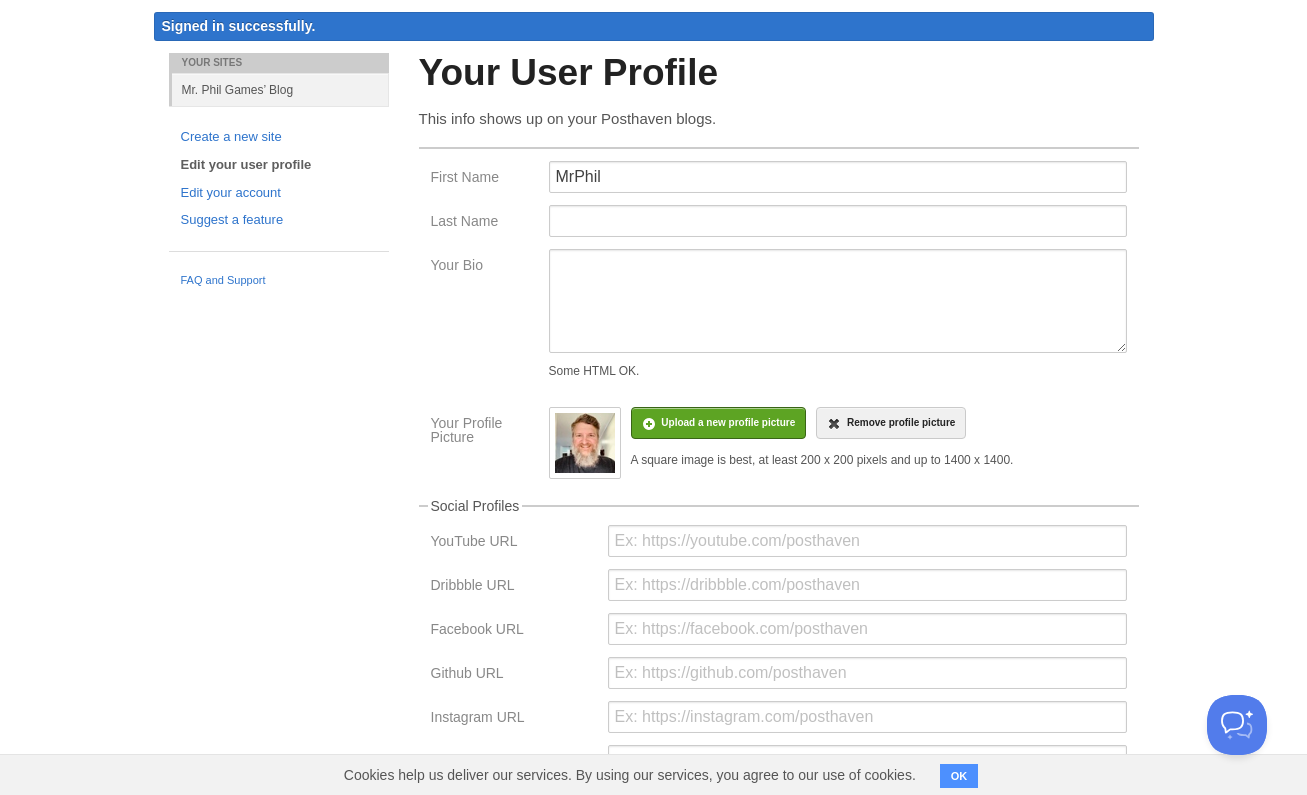 scroll, scrollTop: 0, scrollLeft: 0, axis: both 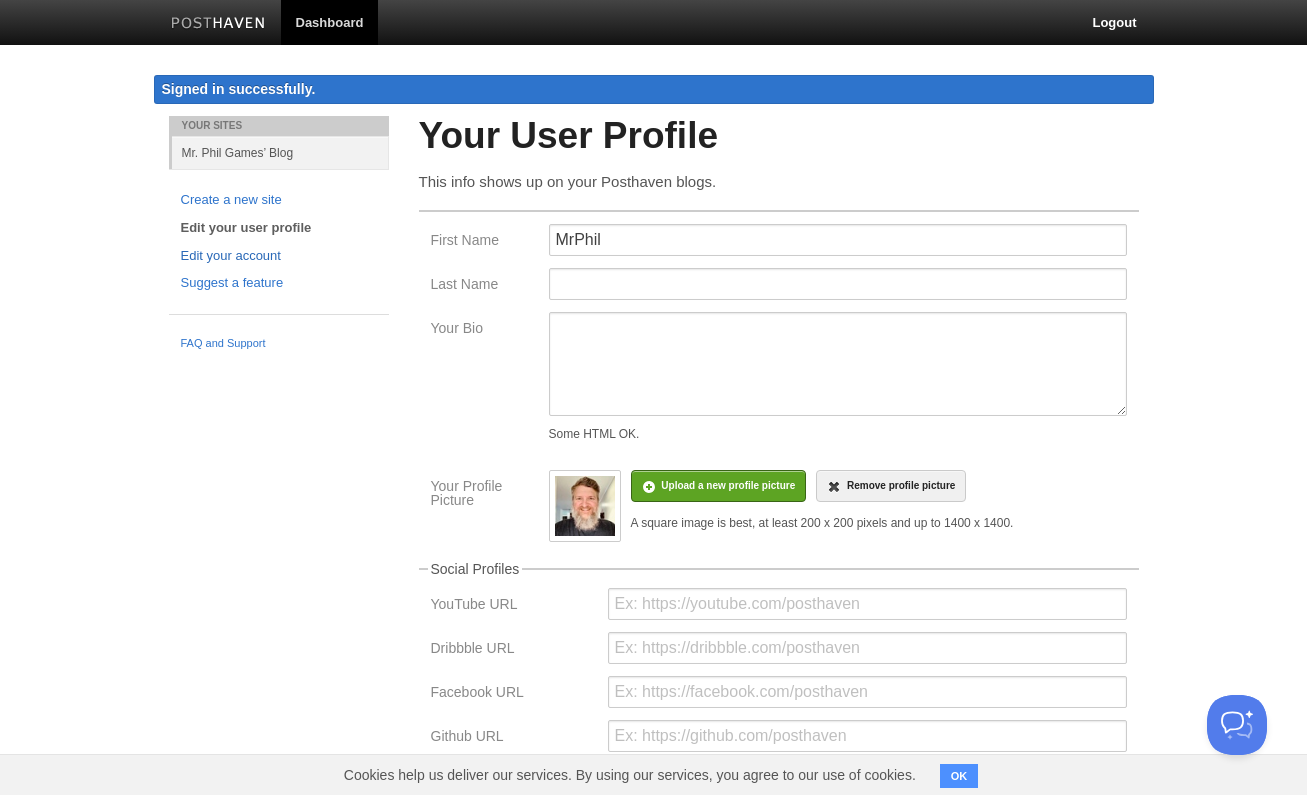 click on "Edit your account" at bounding box center (279, 256) 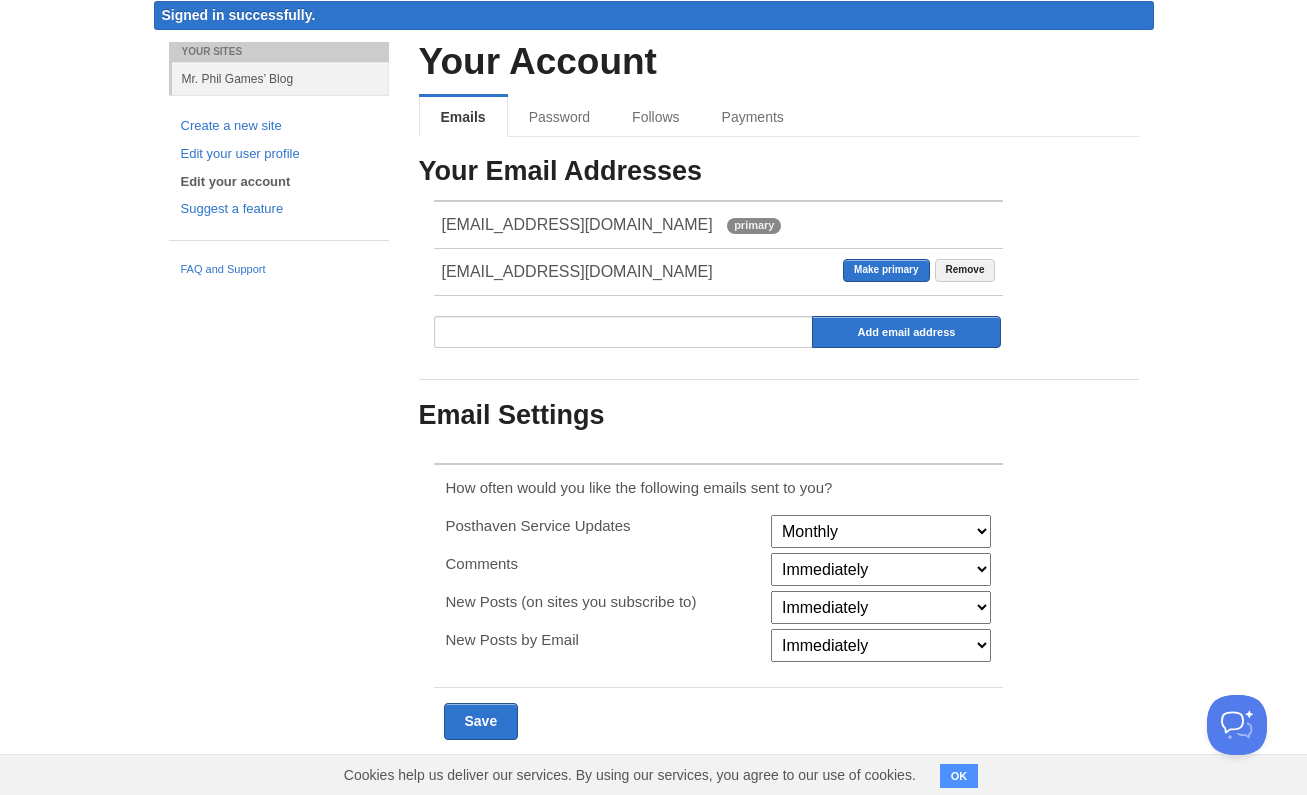 scroll, scrollTop: 0, scrollLeft: 0, axis: both 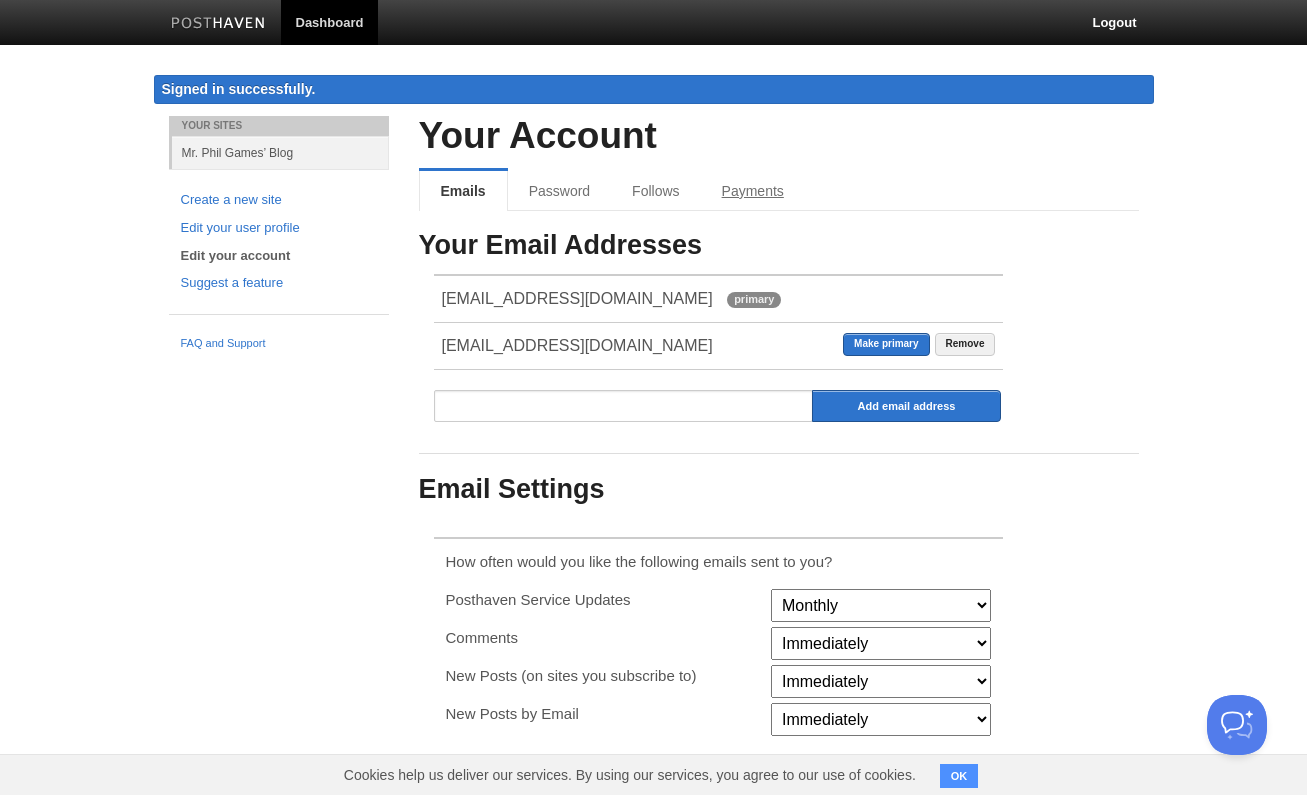 click on "Payments" at bounding box center (753, 191) 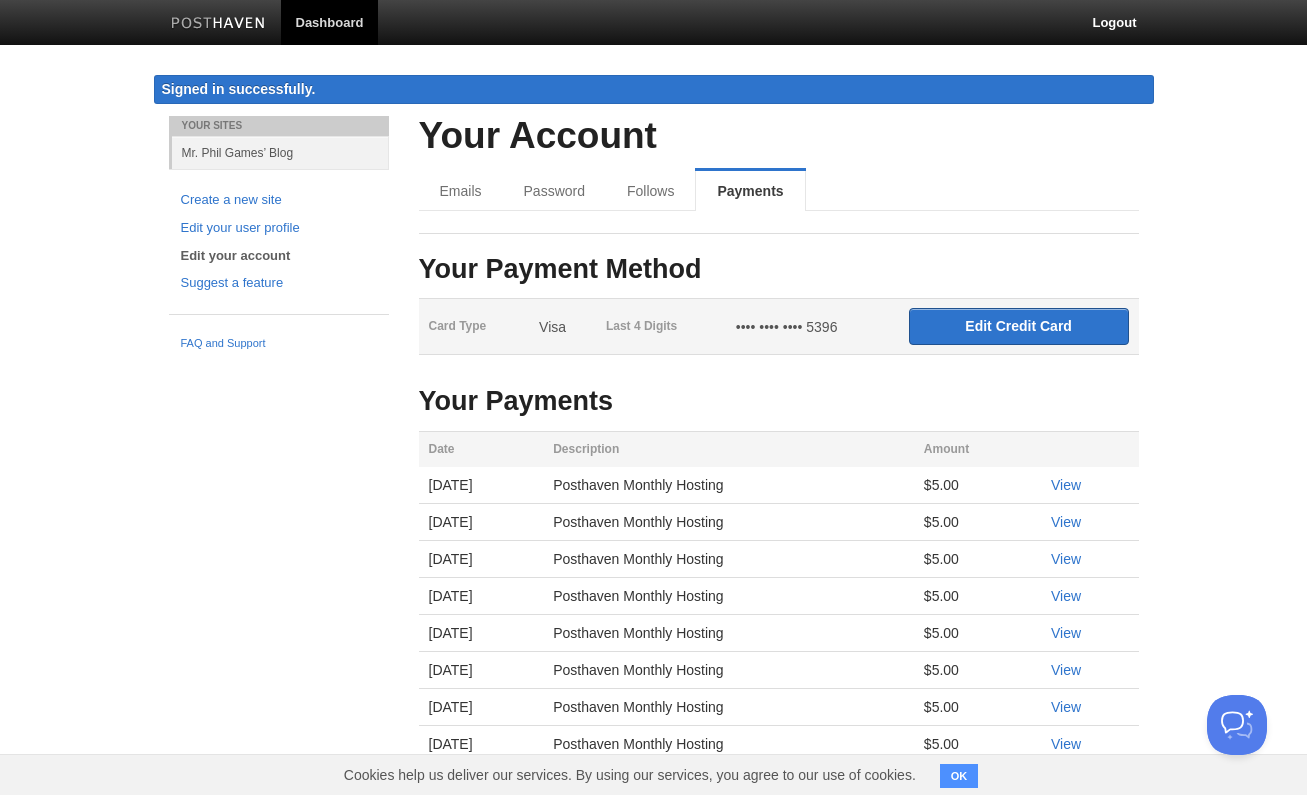 click on "Mr. Phil Games’ Blog" at bounding box center (280, 152) 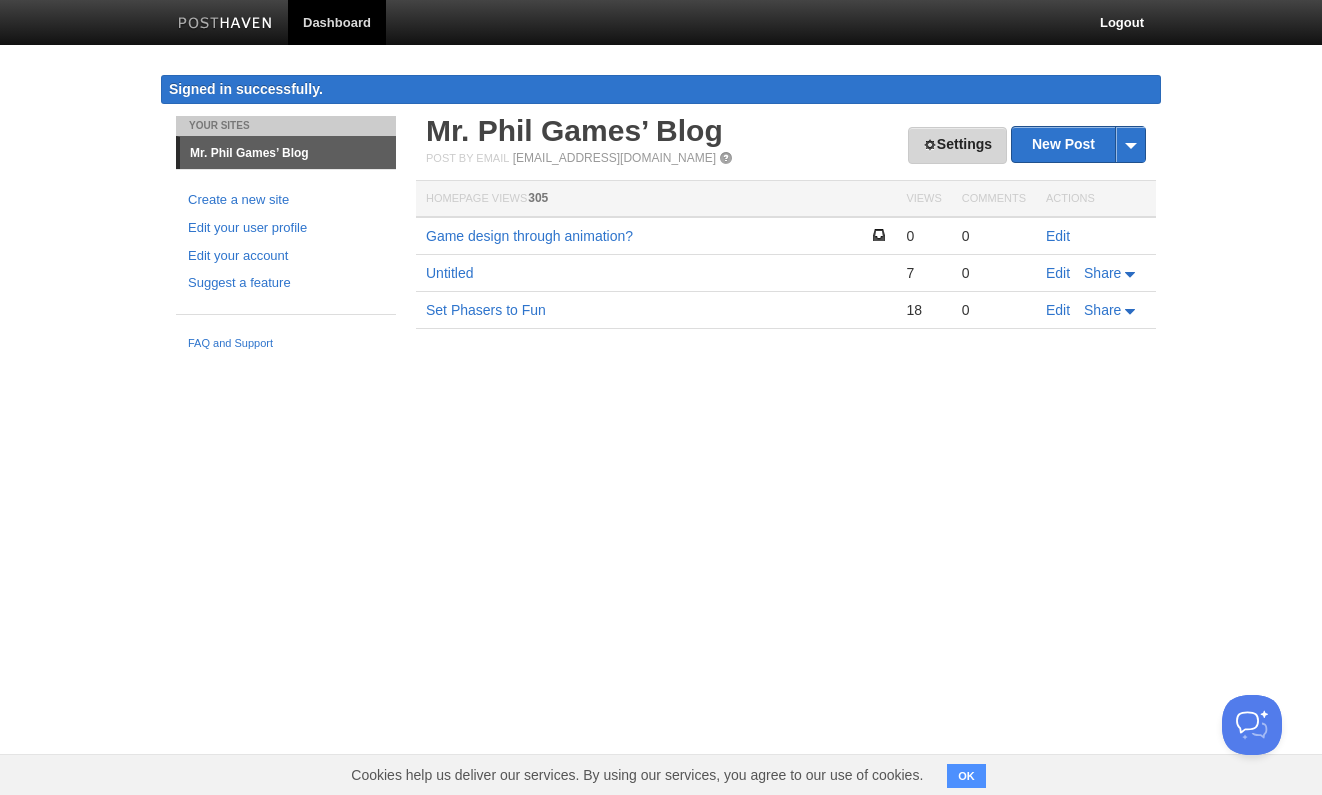 click on "Settings" at bounding box center [957, 145] 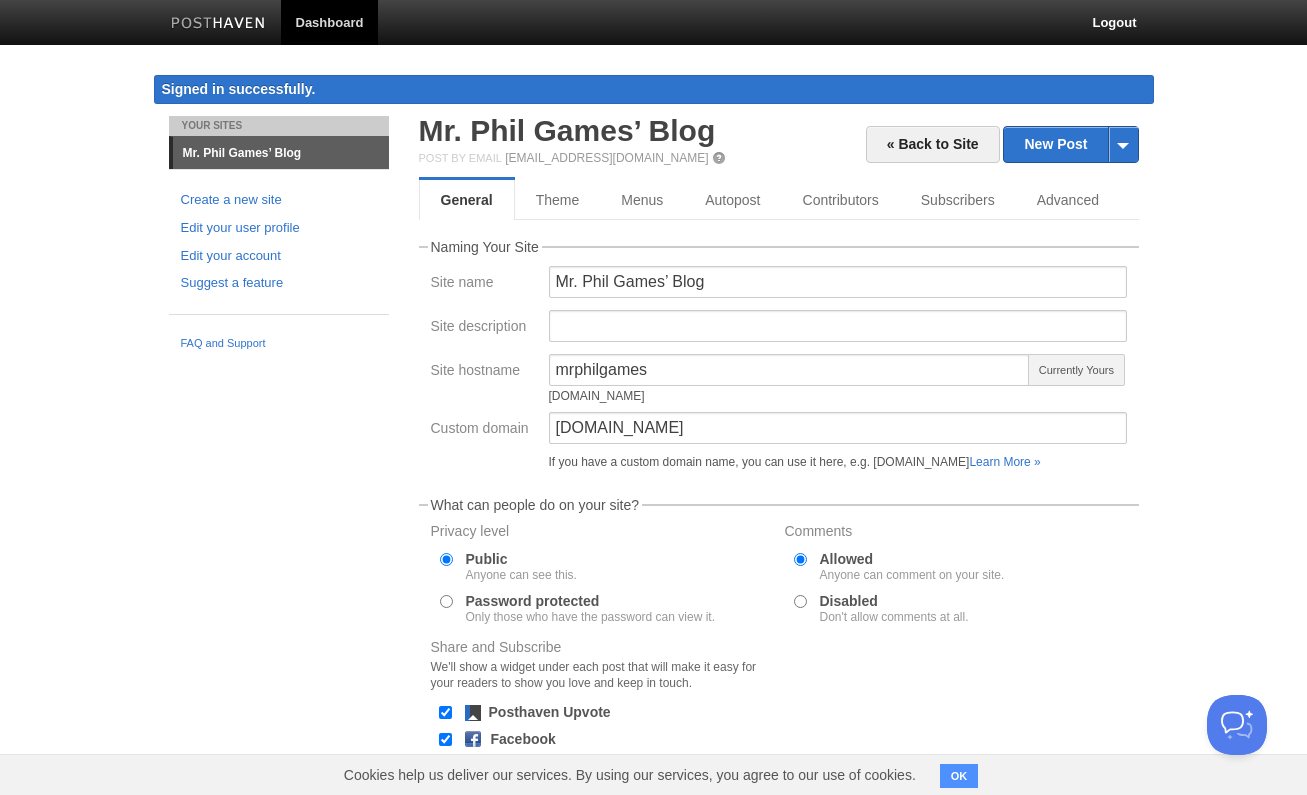 drag, startPoint x: 724, startPoint y: 396, endPoint x: 551, endPoint y: 394, distance: 173.01157 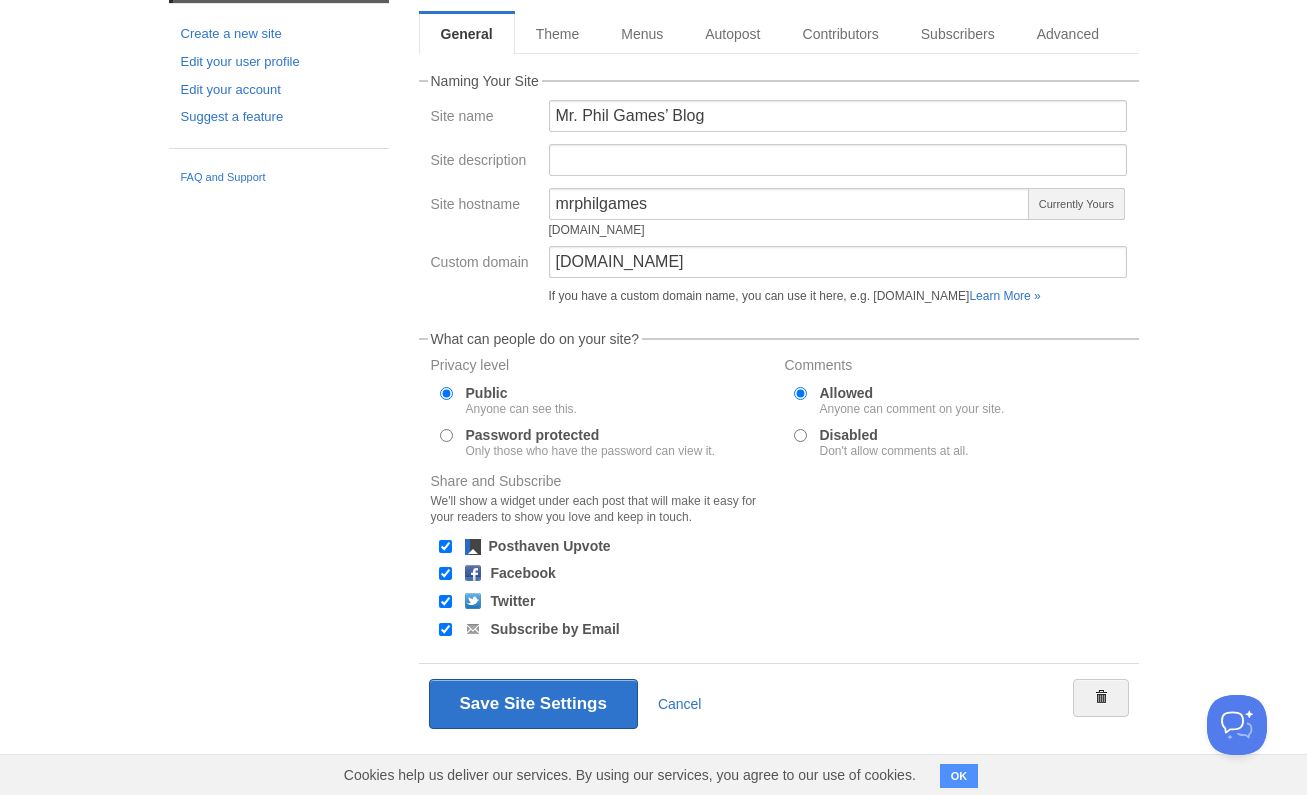 scroll, scrollTop: 174, scrollLeft: 0, axis: vertical 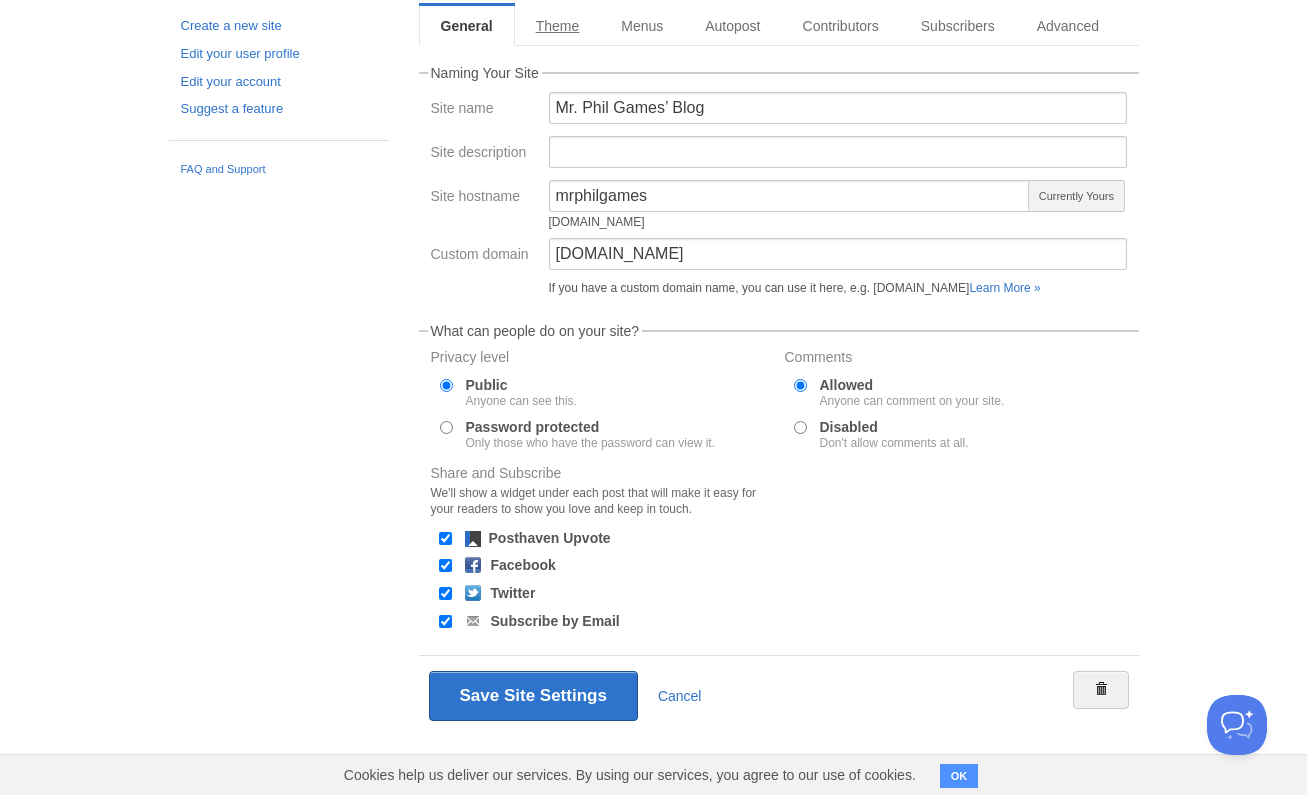 click on "Theme" at bounding box center [558, 26] 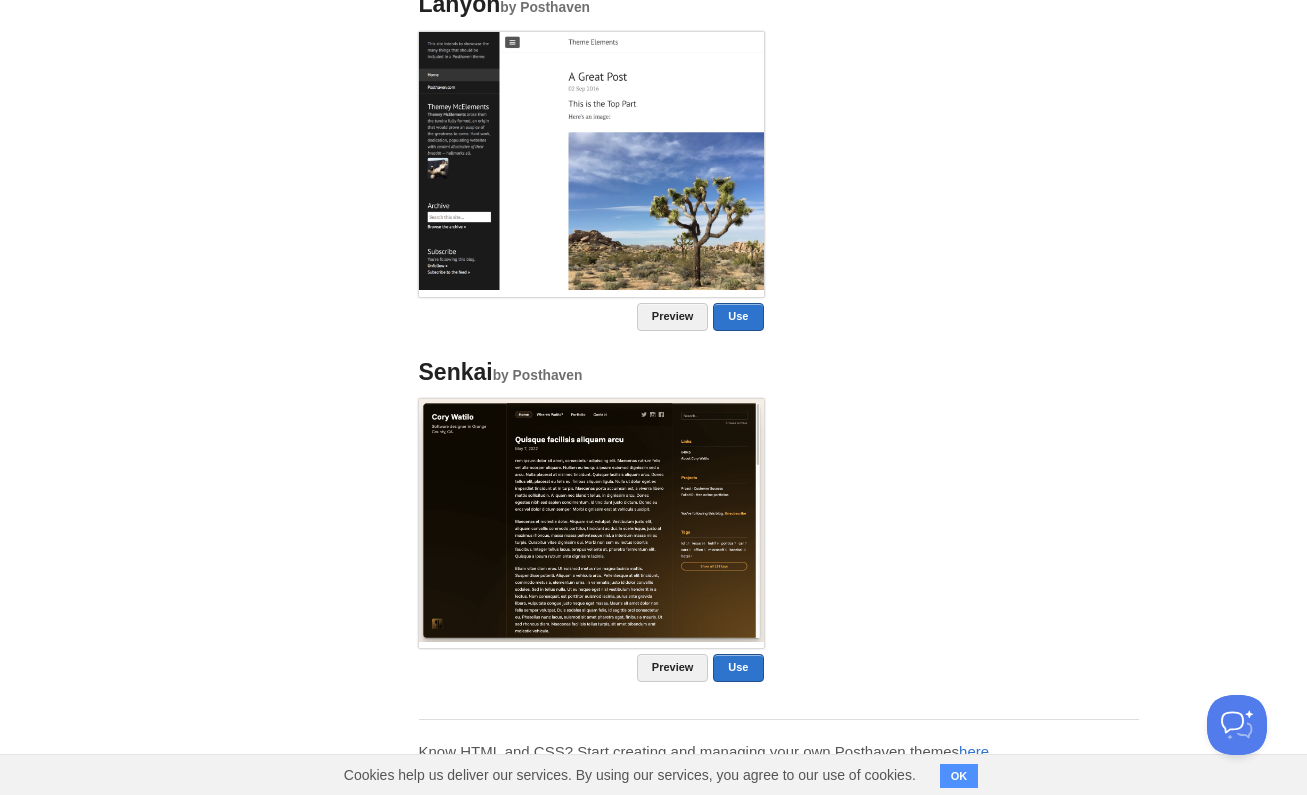 scroll, scrollTop: 1464, scrollLeft: 0, axis: vertical 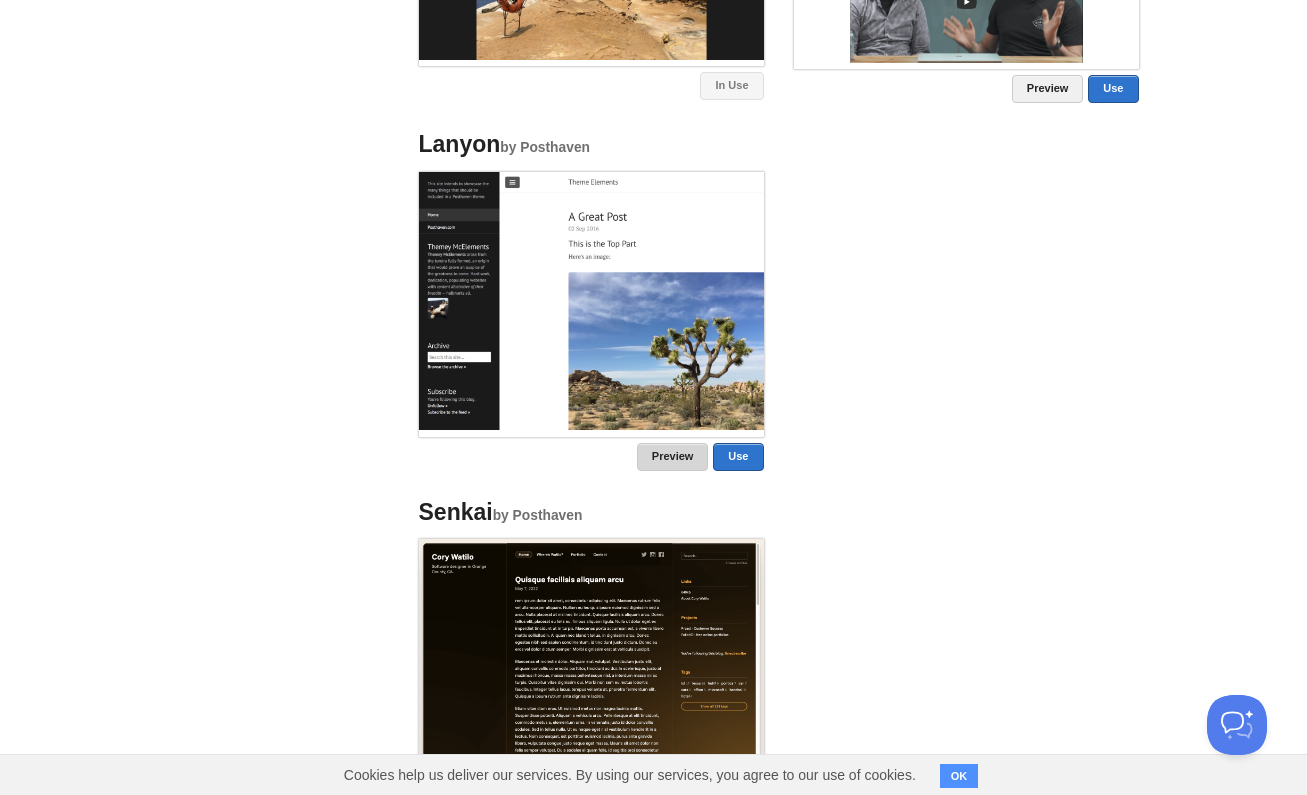 click on "Preview" at bounding box center [673, 457] 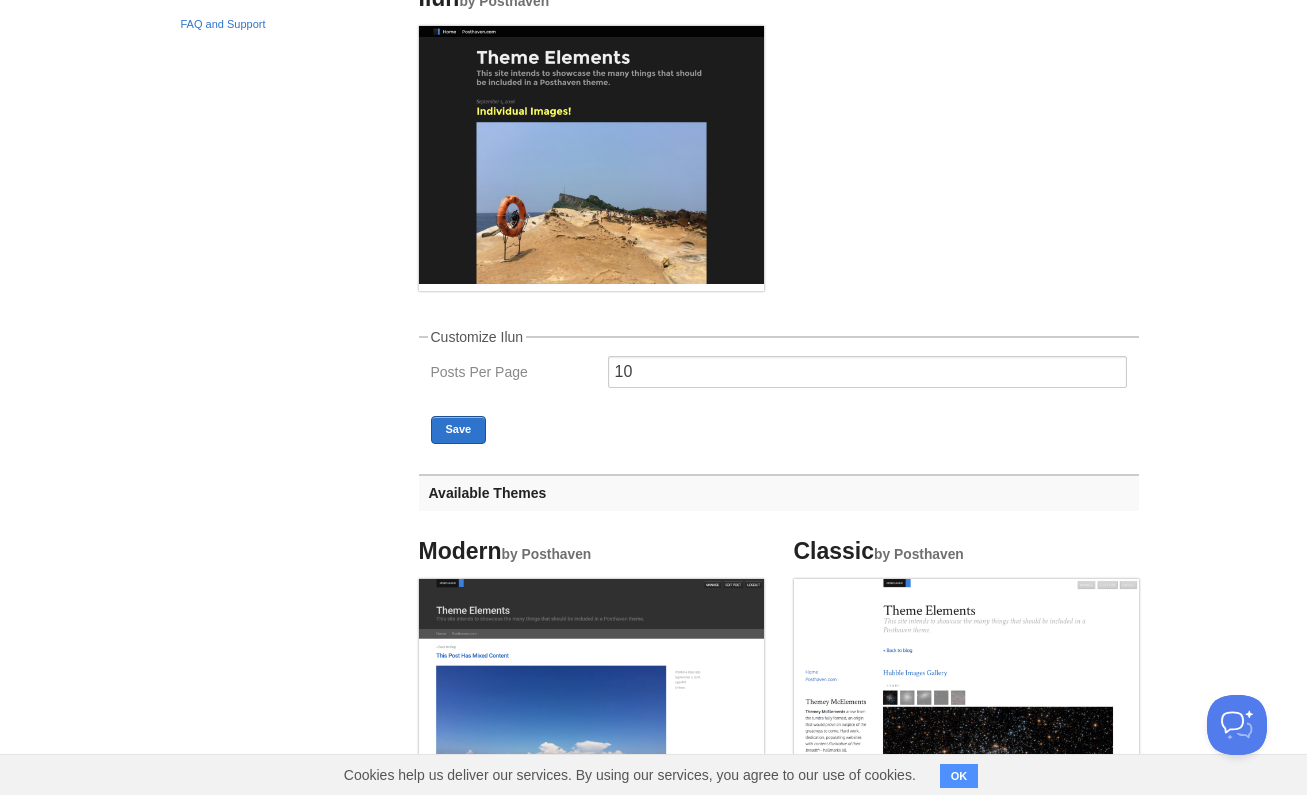 scroll, scrollTop: 0, scrollLeft: 0, axis: both 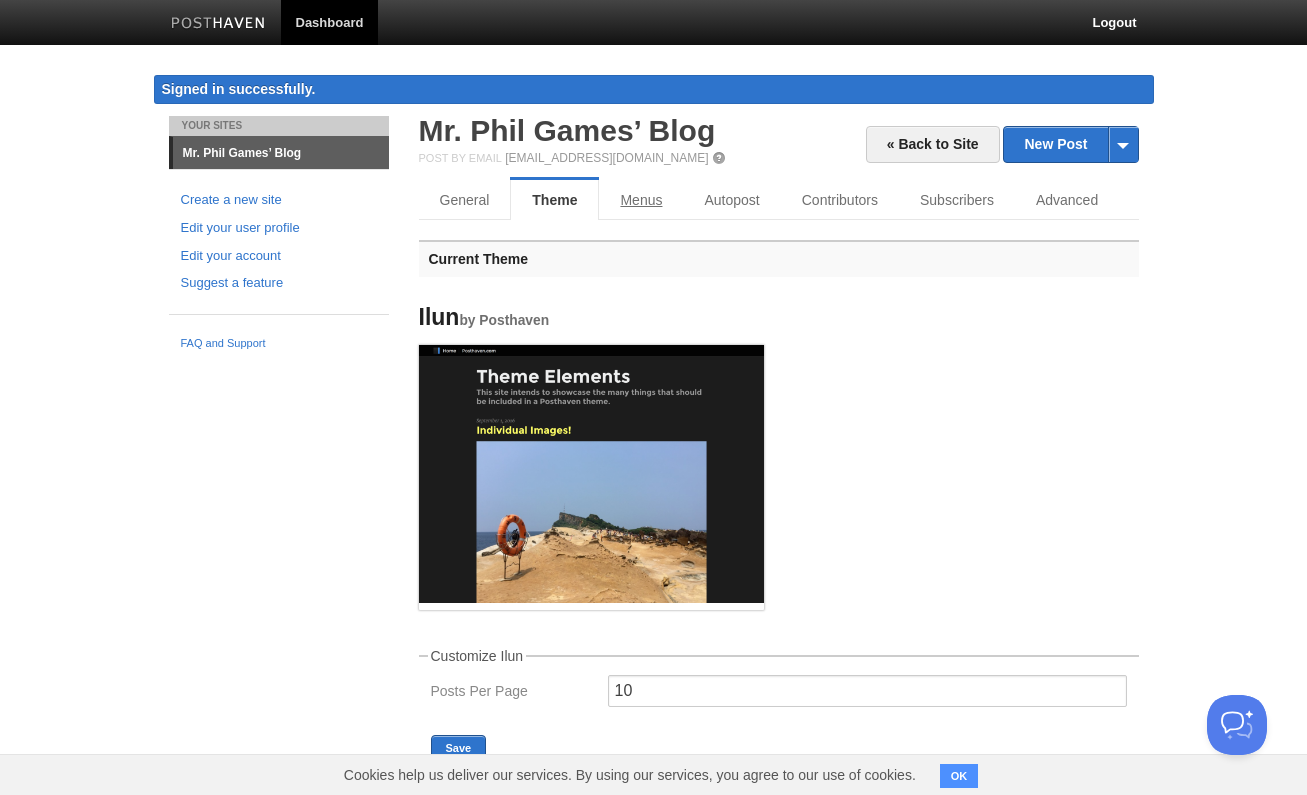 click on "Menus" at bounding box center [641, 200] 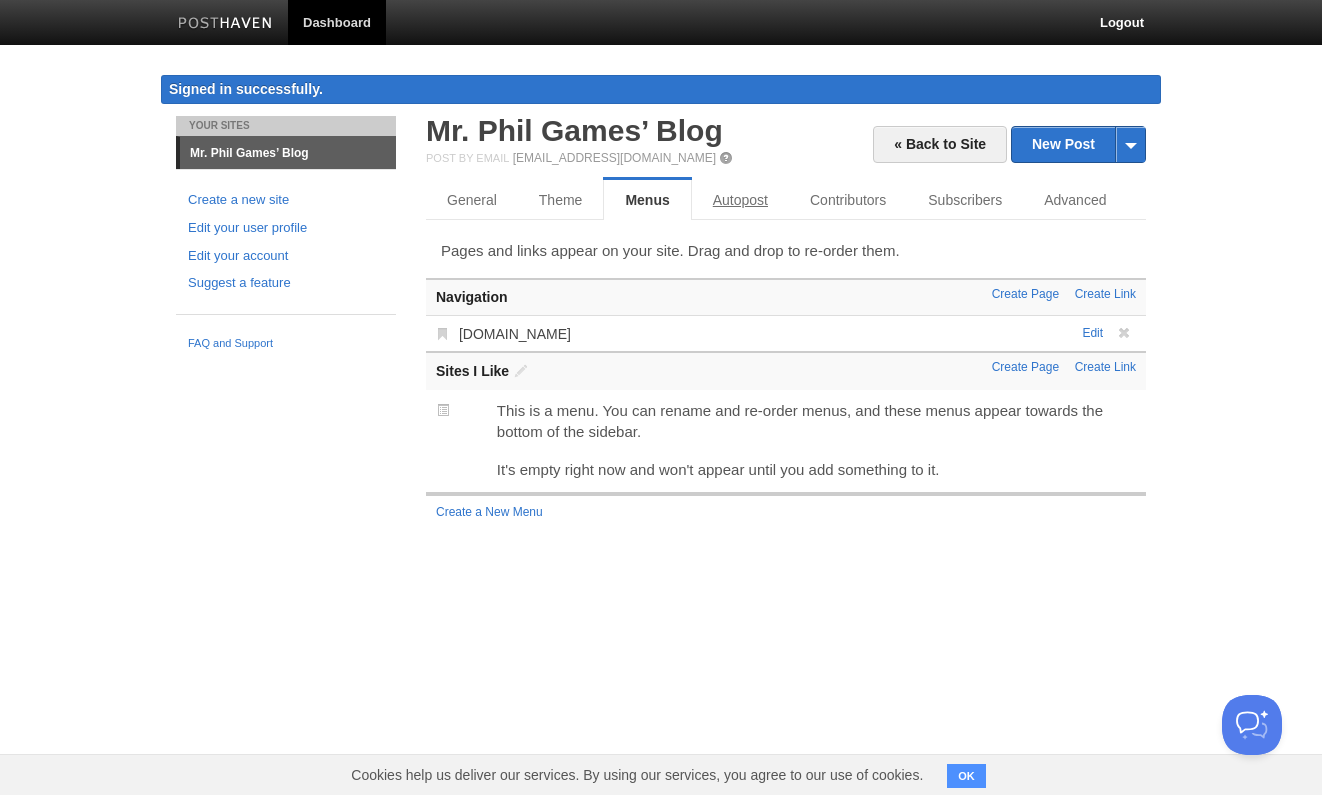click on "Autopost" at bounding box center [740, 200] 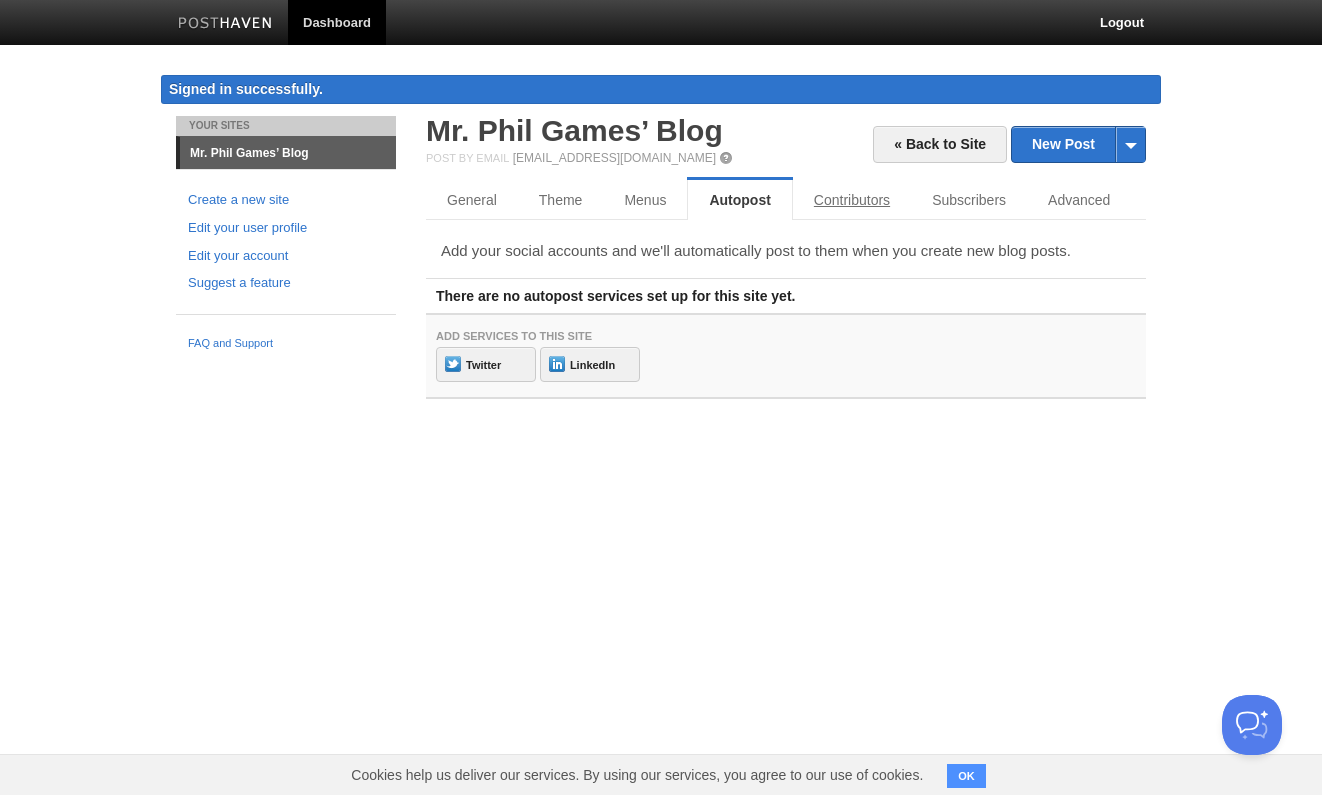 click on "Contributors" at bounding box center [852, 200] 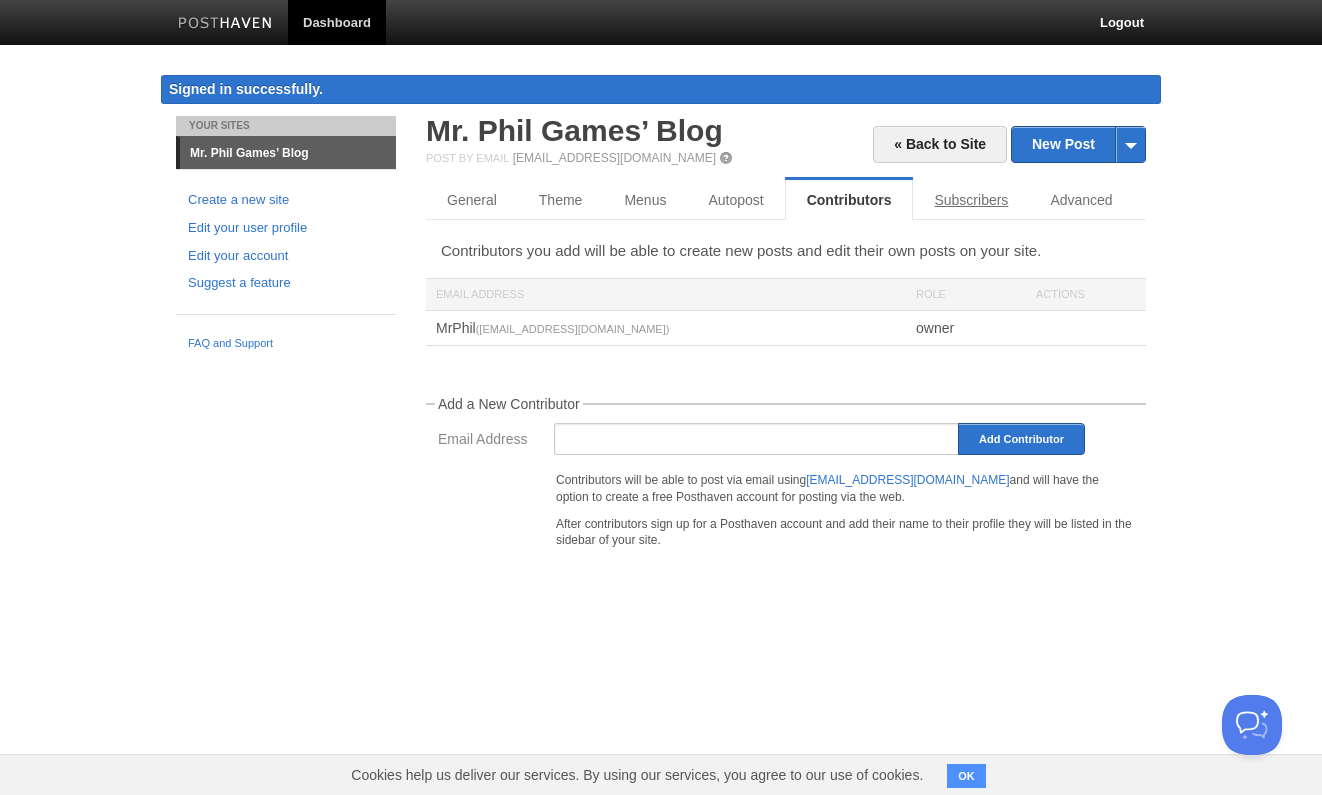 click on "Subscribers" at bounding box center (971, 200) 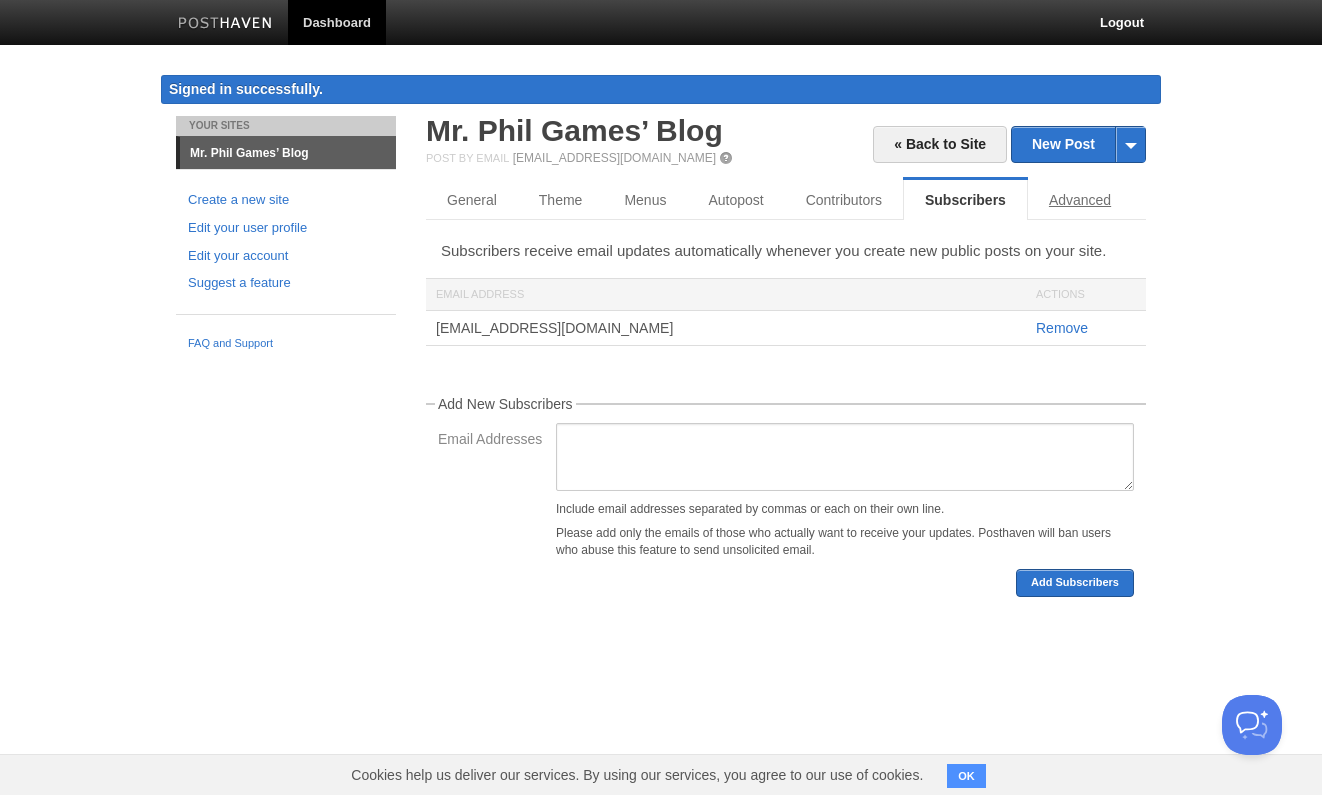 click on "Advanced" at bounding box center [1080, 200] 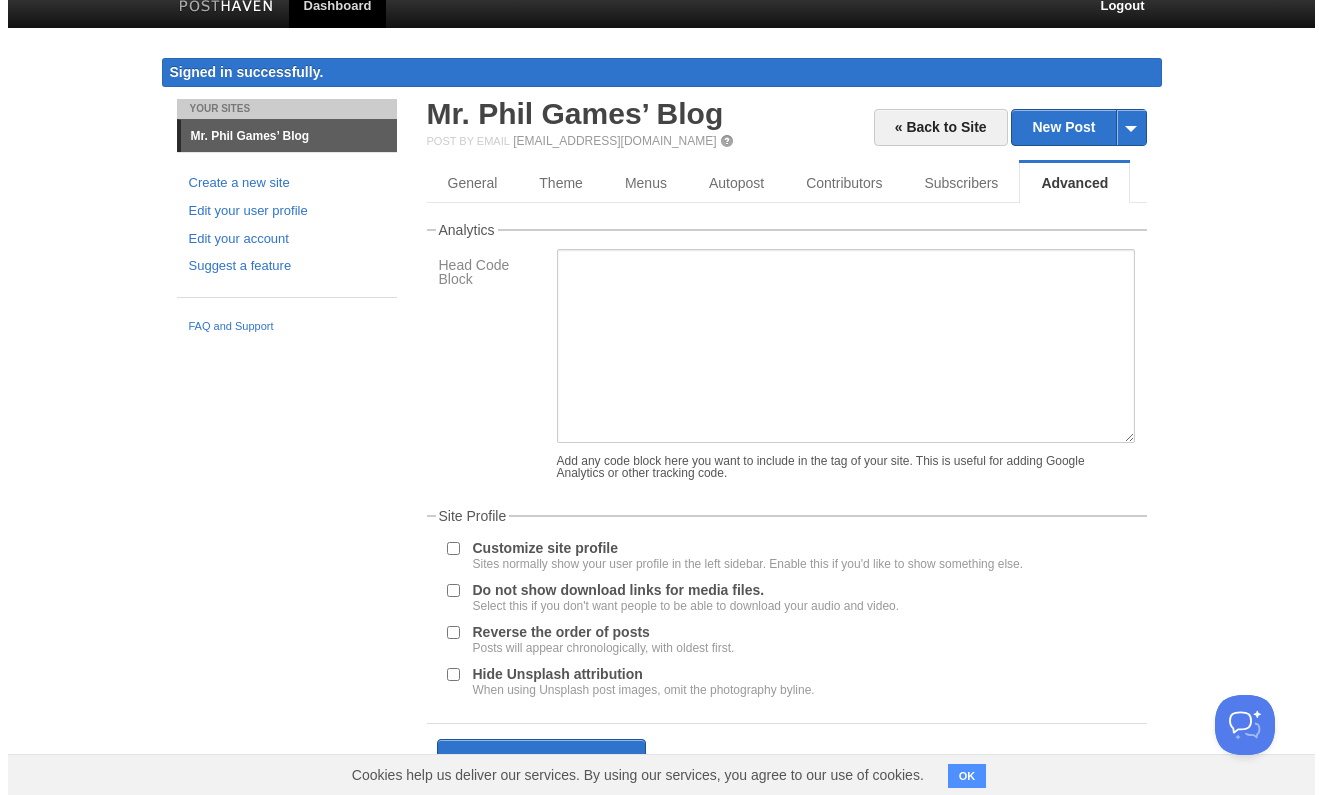 scroll, scrollTop: 0, scrollLeft: 0, axis: both 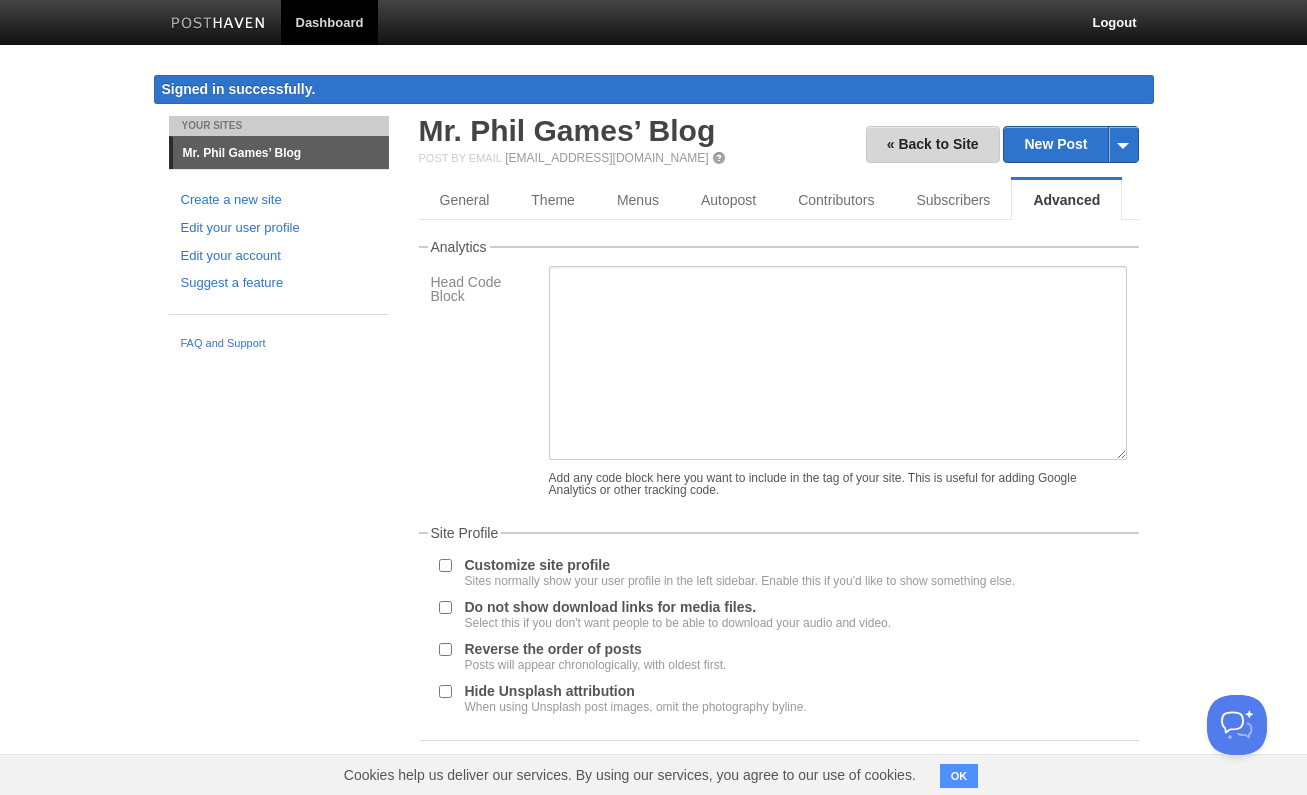 click on "« Back to Site" at bounding box center [933, 144] 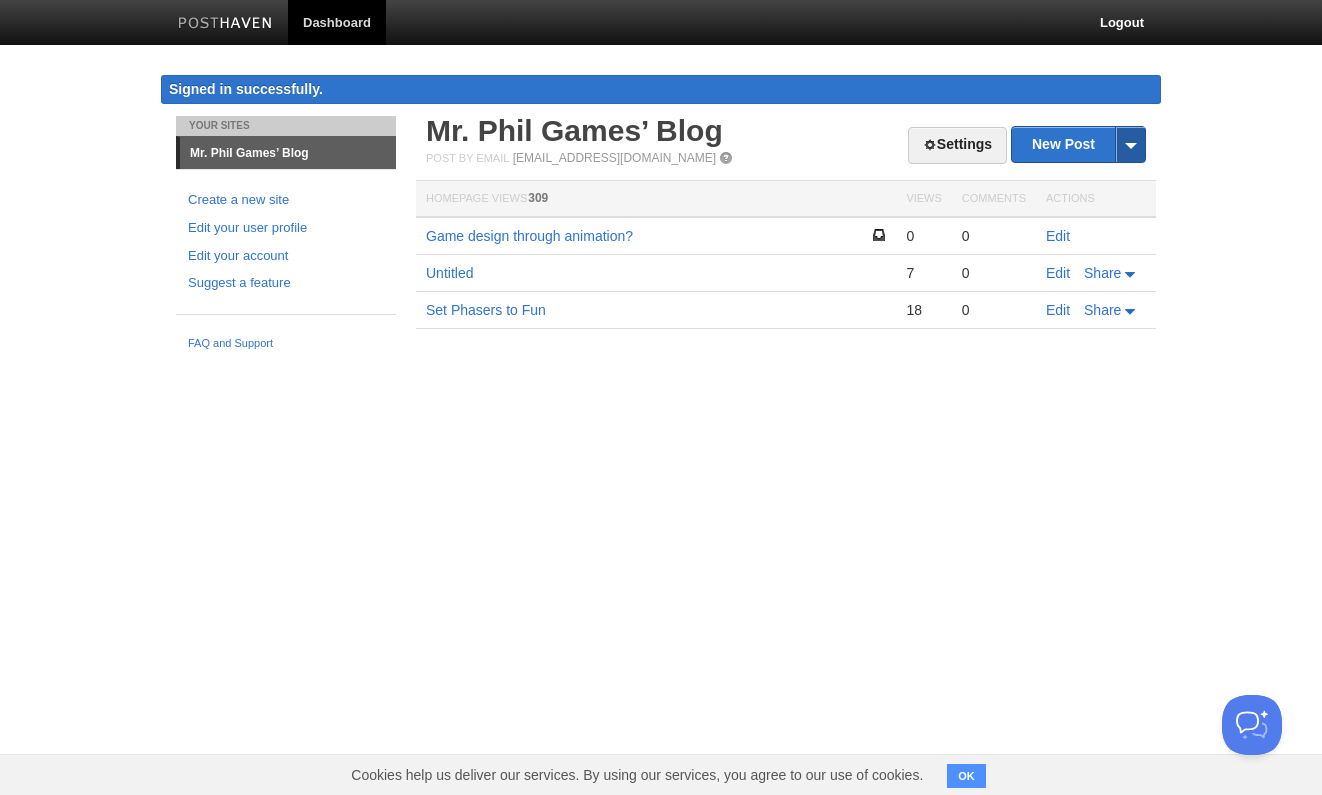 click at bounding box center (1130, 144) 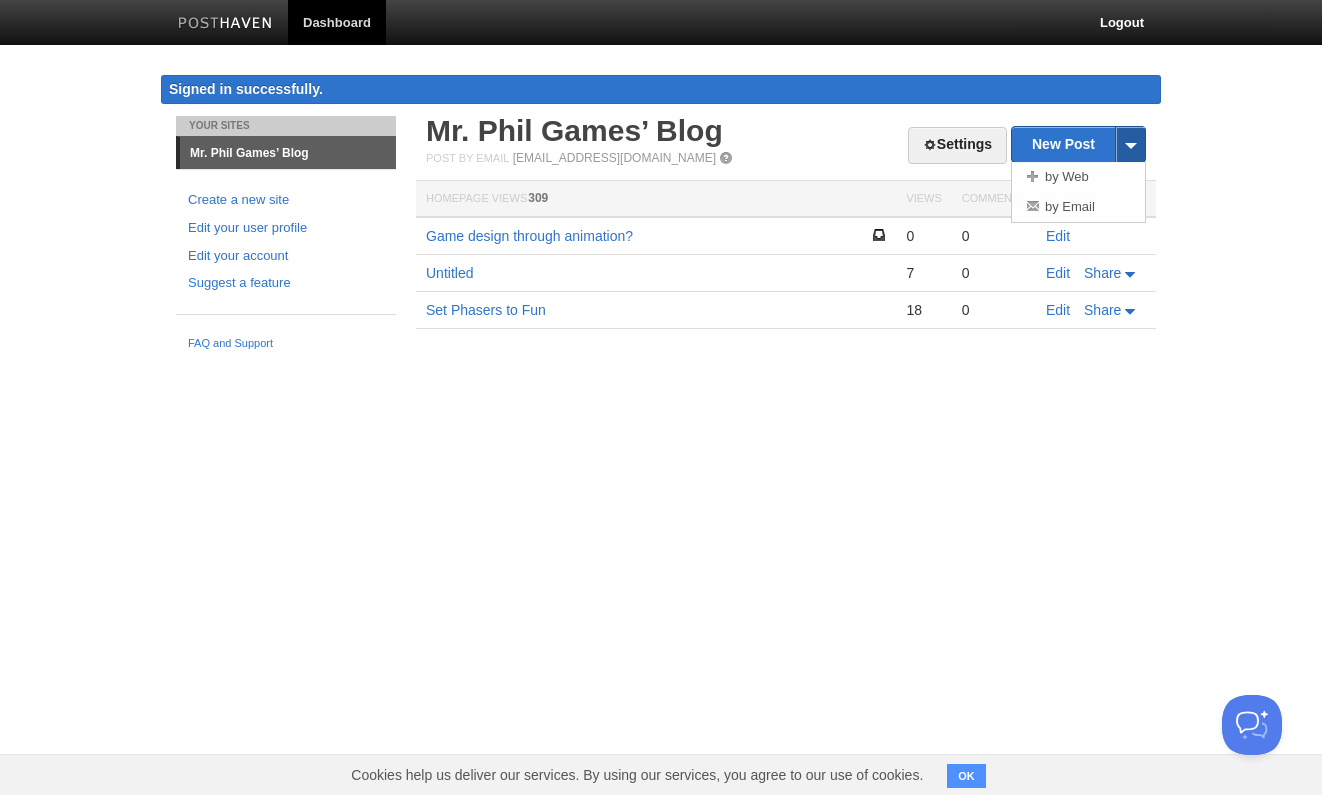 click at bounding box center [1130, 144] 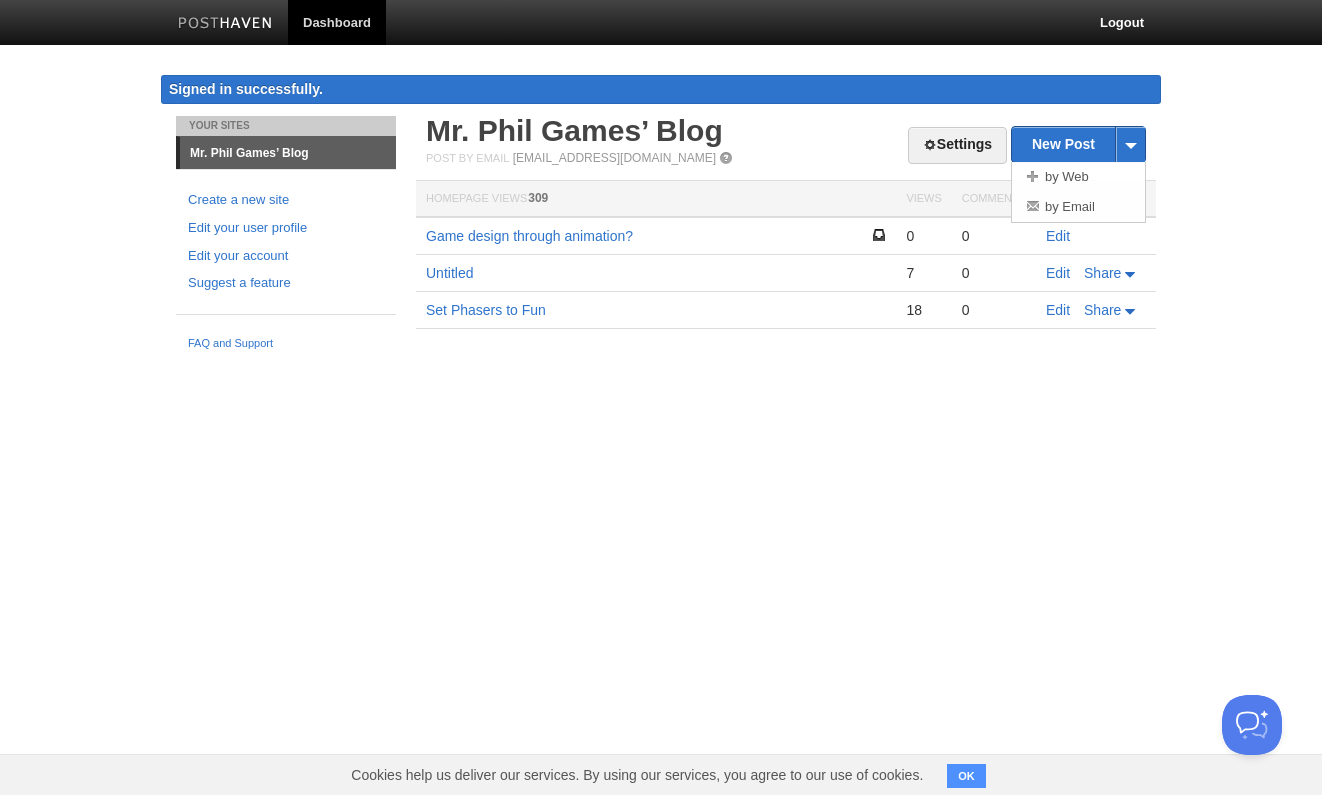 click on "Dashboard
Logout
Signed in successfully.
Signed in successfully.
×
Your Sites Mr. Phil Games’ Blog
Create a new site
Edit your user profile
Edit your account
Suggest a feature
FAQ and Support
Settings
New Post
by Web
by Email
Mr. Phil Games’ Blog
Post by Email
[EMAIL_ADDRESS][DOMAIN_NAME]
Homepage Views
309
Views
Comments
Actions
Game design through animation?
0
0
Edit" at bounding box center [661, 194] 